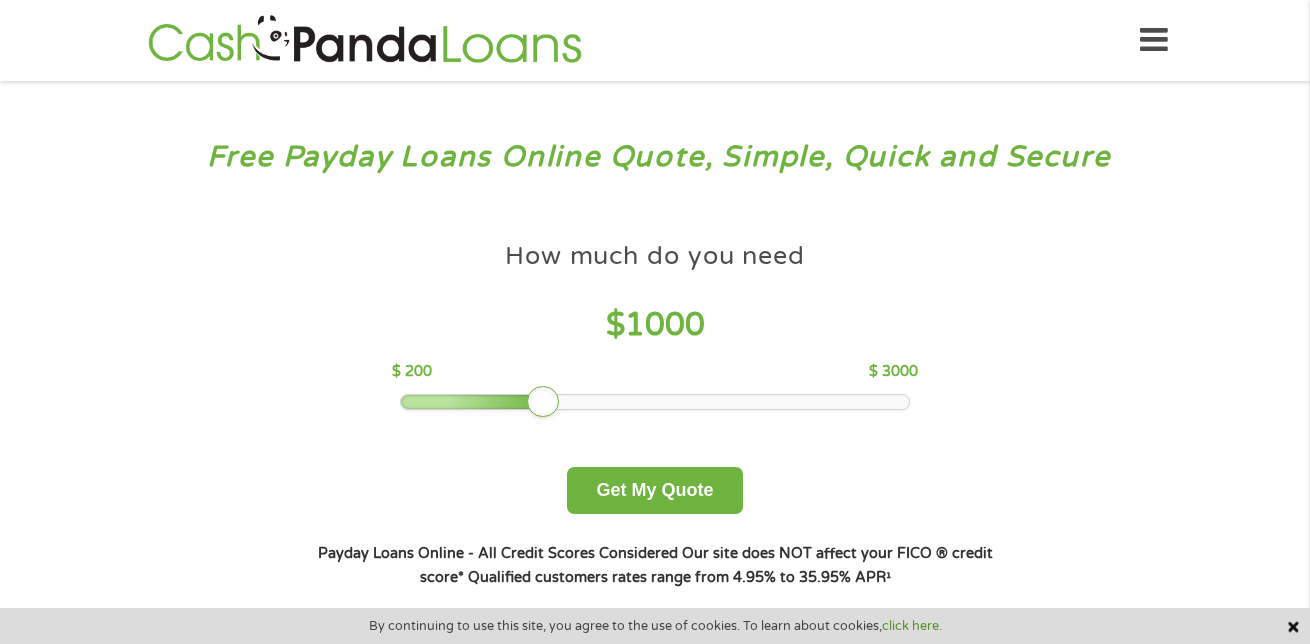 scroll, scrollTop: 0, scrollLeft: 0, axis: both 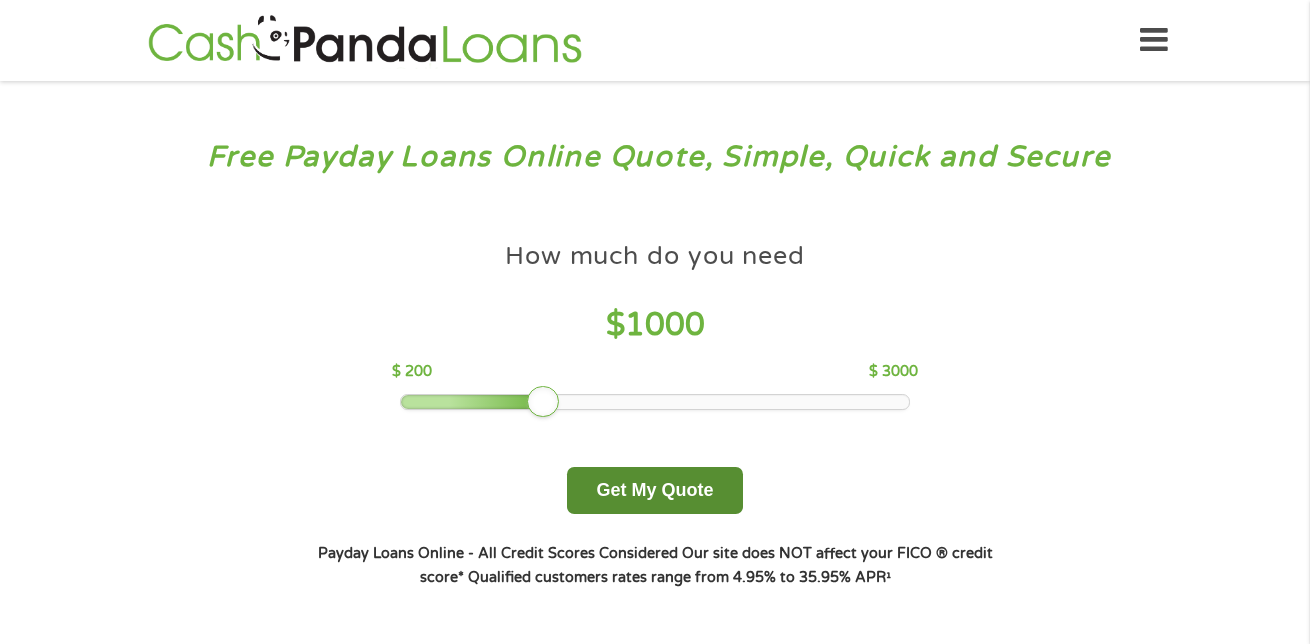 click on "Get My Quote" at bounding box center (654, 490) 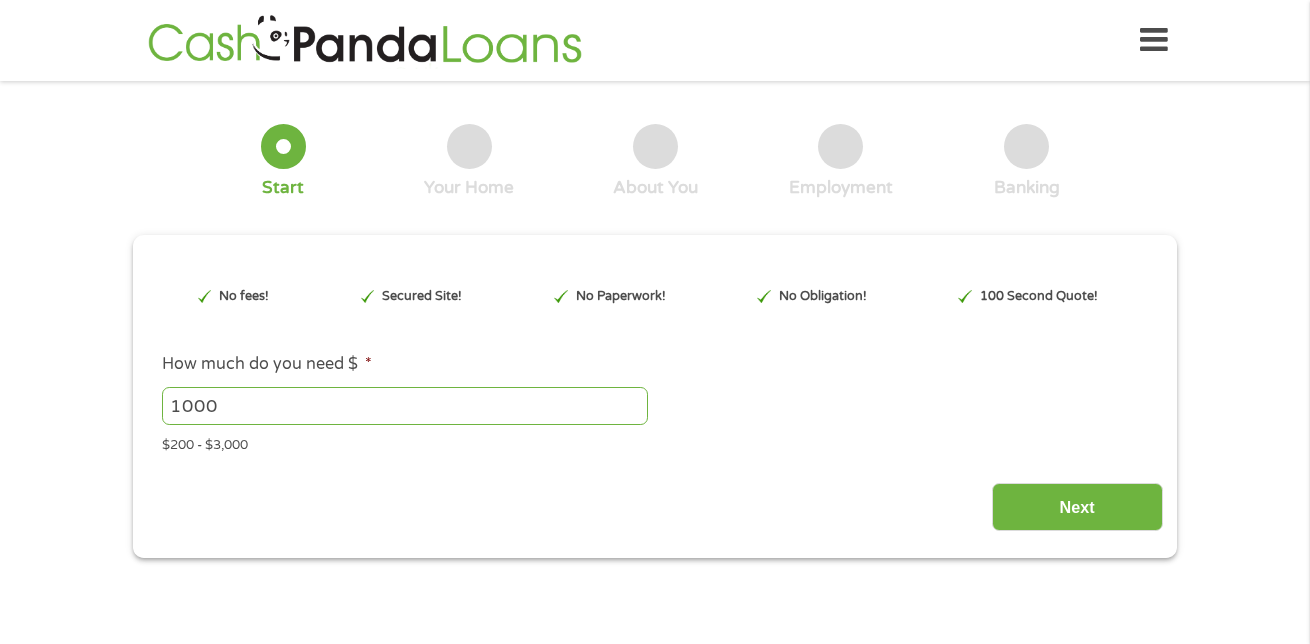 scroll, scrollTop: 0, scrollLeft: 0, axis: both 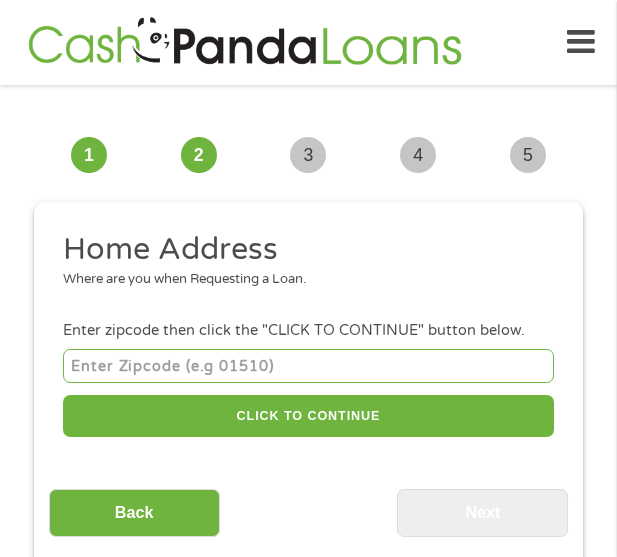 click at bounding box center [308, 365] 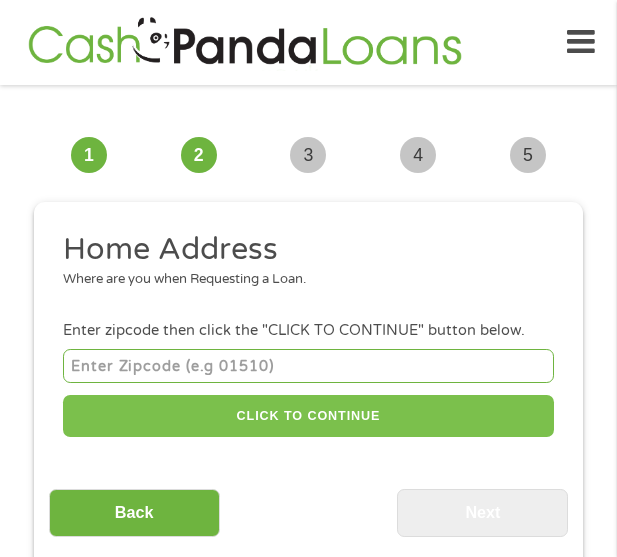 type on "[POSTAL_CODE]" 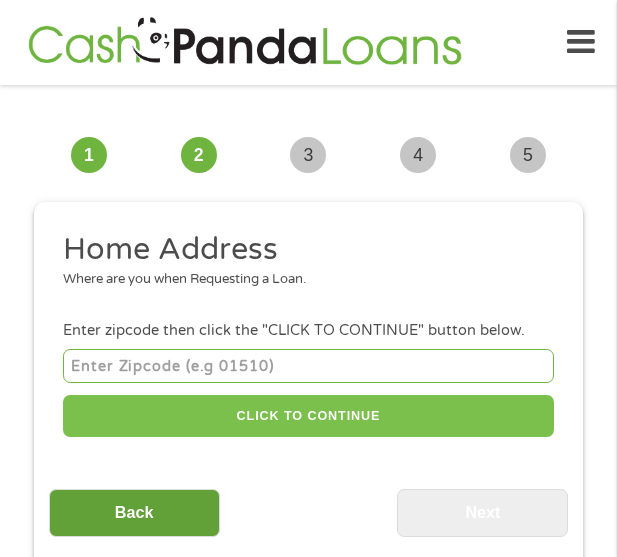 type on "[POSTAL_CODE]" 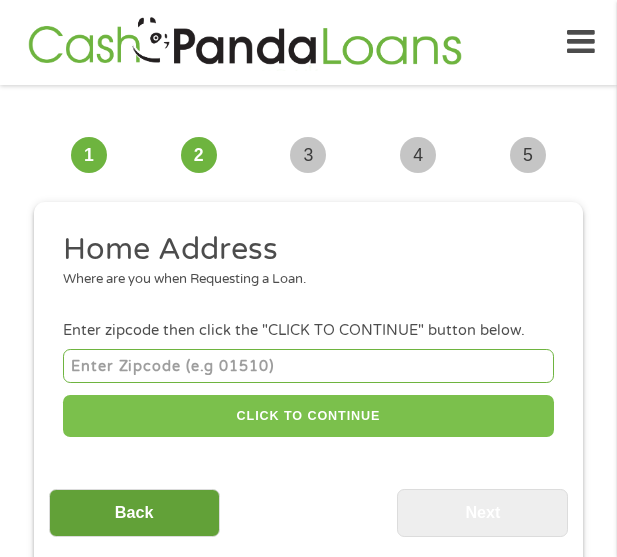 type on "[CITY]" 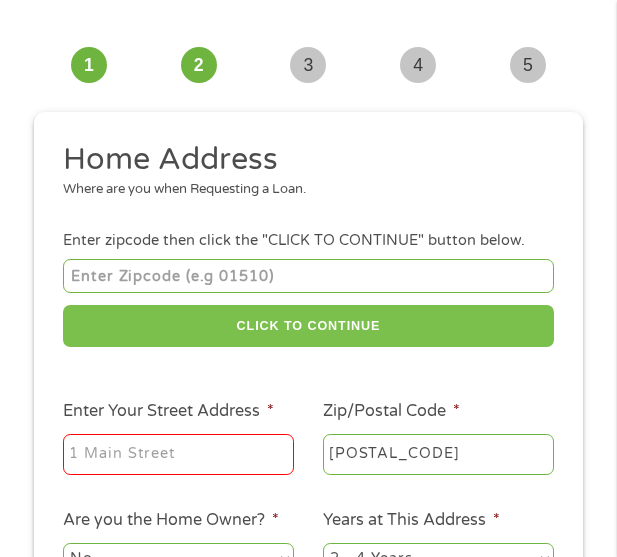 scroll, scrollTop: 200, scrollLeft: 0, axis: vertical 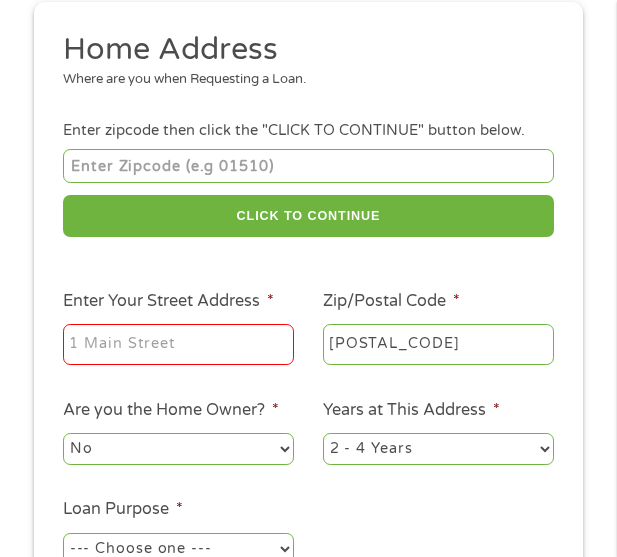 click on "Enter Your Street Address *" at bounding box center (178, 345) 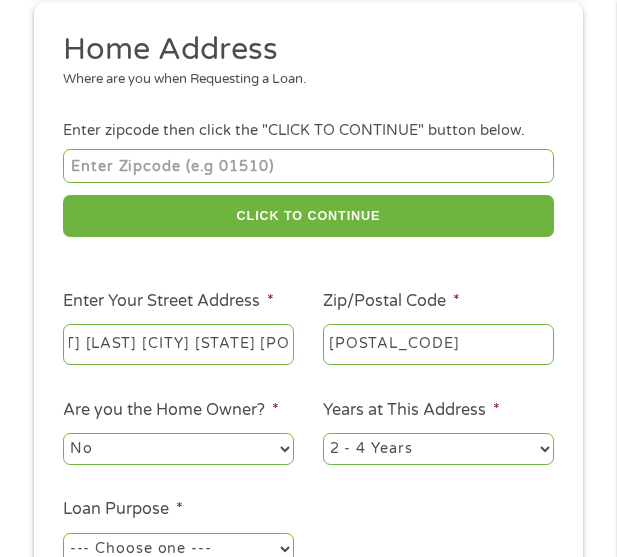 scroll, scrollTop: 0, scrollLeft: 175, axis: horizontal 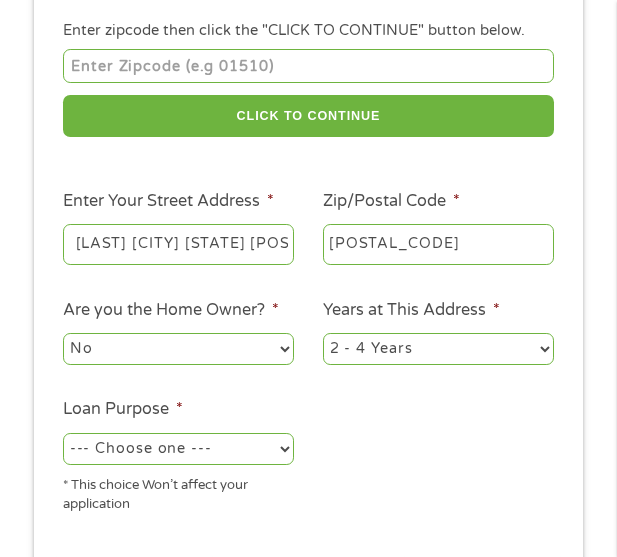 type on "[NUMBER] [STREET] [LAST] [CITY] [STATE] [POSTAL_CODE]" 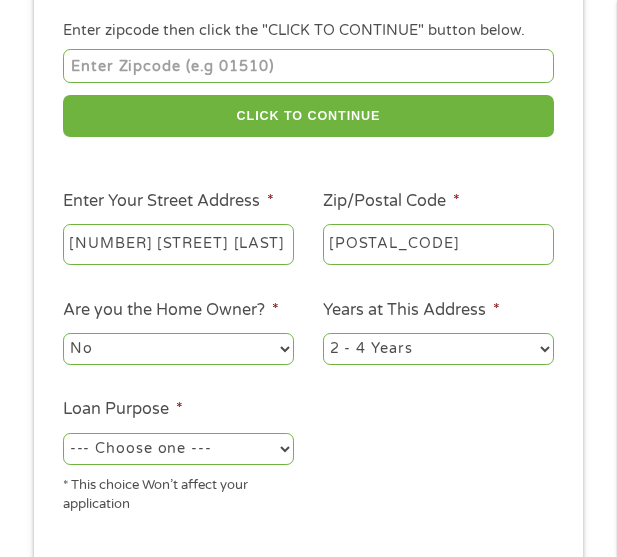 select on "yes" 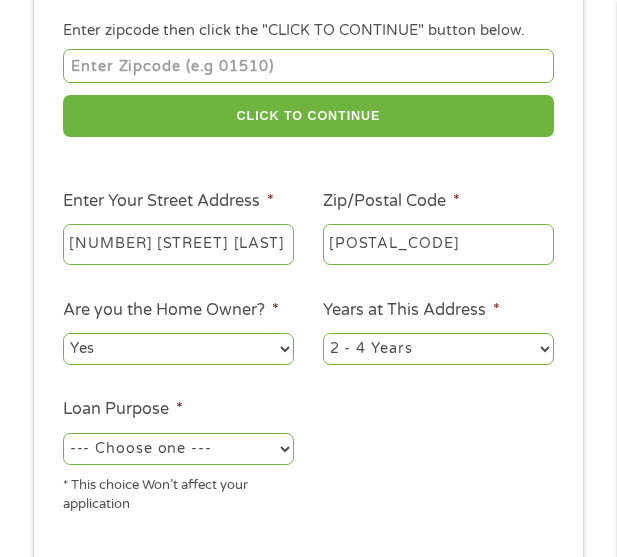 click on "No Yes" at bounding box center [178, 349] 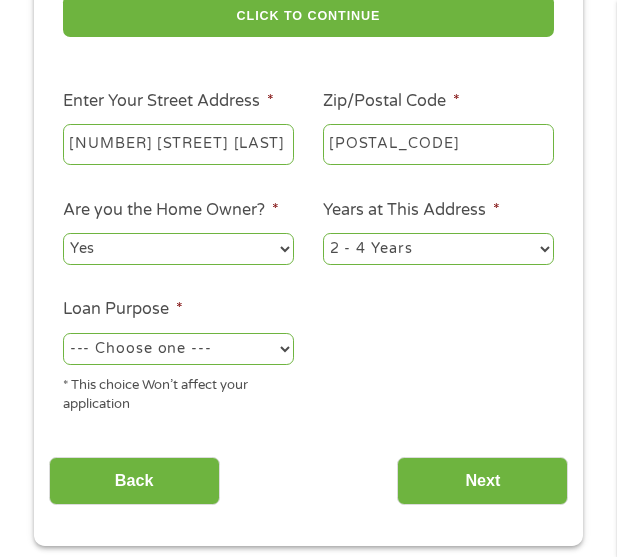 click on "1 Year or less 1 - 2 Years 2 - 4 Years Over 4 Years" at bounding box center [438, 249] 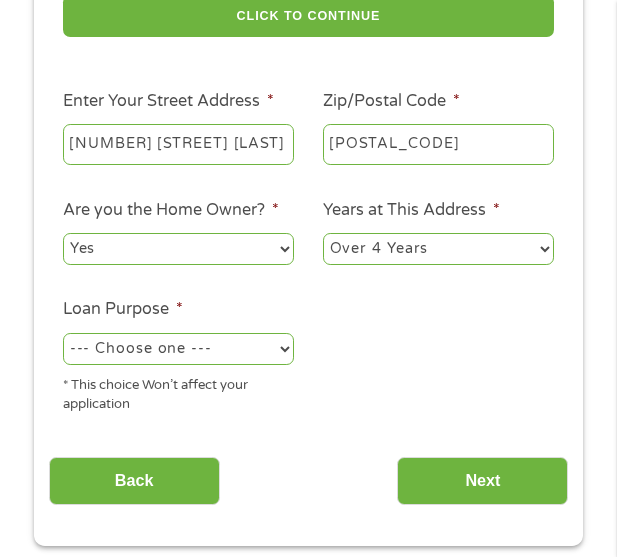 click on "1 Year or less 1 - 2 Years 2 - 4 Years Over 4 Years" at bounding box center [438, 249] 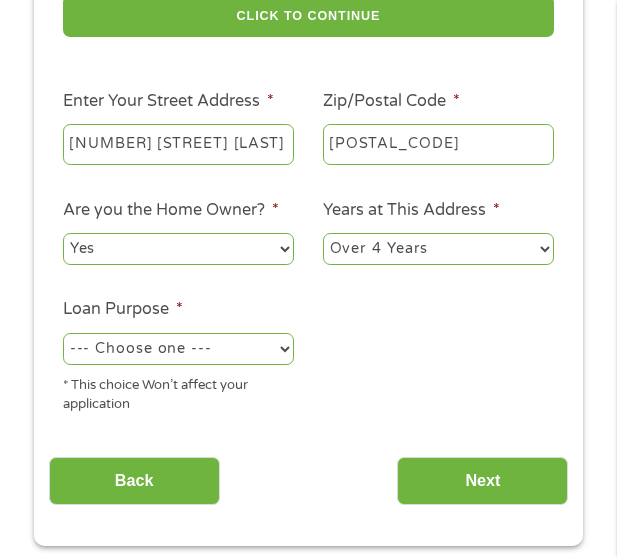 click on "--- Choose one --- Pay Bills Debt Consolidation Home Improvement Major Purchase Car Loan Short Term Cash Medical Expenses Other" at bounding box center (178, 349) 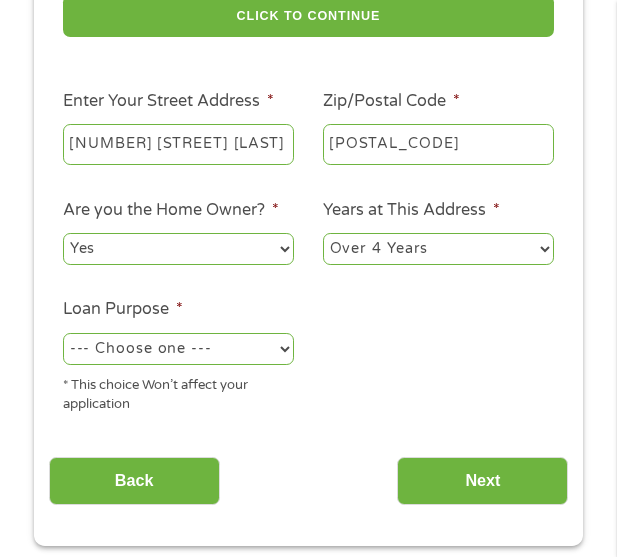 select on "other" 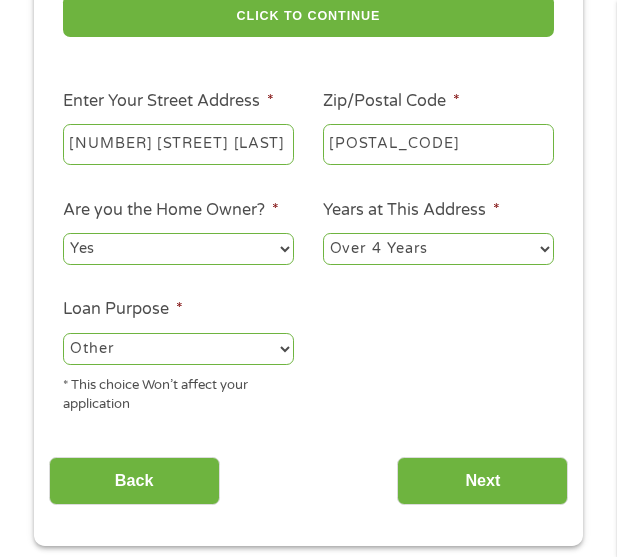 click on "--- Choose one --- Pay Bills Debt Consolidation Home Improvement Major Purchase Car Loan Short Term Cash Medical Expenses Other" at bounding box center (178, 349) 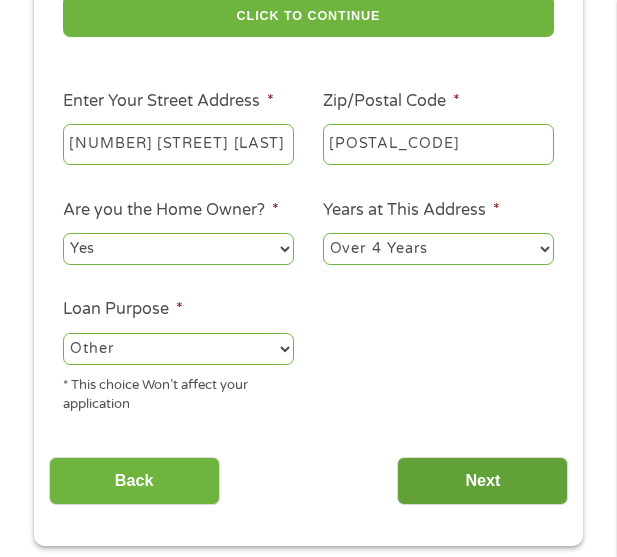 click on "Next" at bounding box center (482, 481) 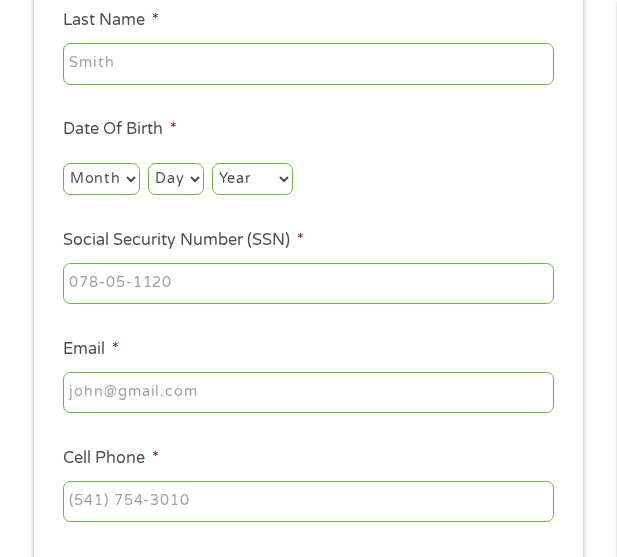 scroll, scrollTop: 15, scrollLeft: 0, axis: vertical 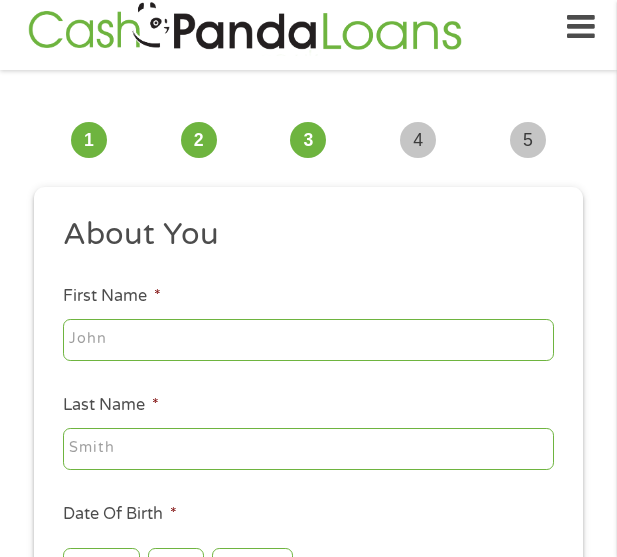 click on "First Name *" at bounding box center (308, 340) 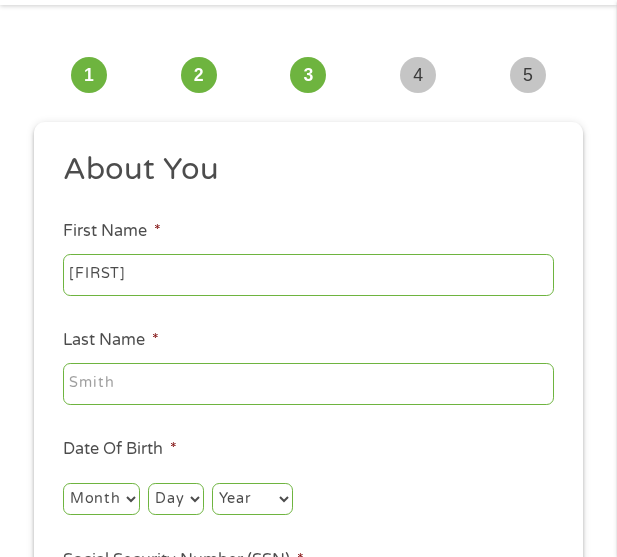 scroll, scrollTop: 115, scrollLeft: 0, axis: vertical 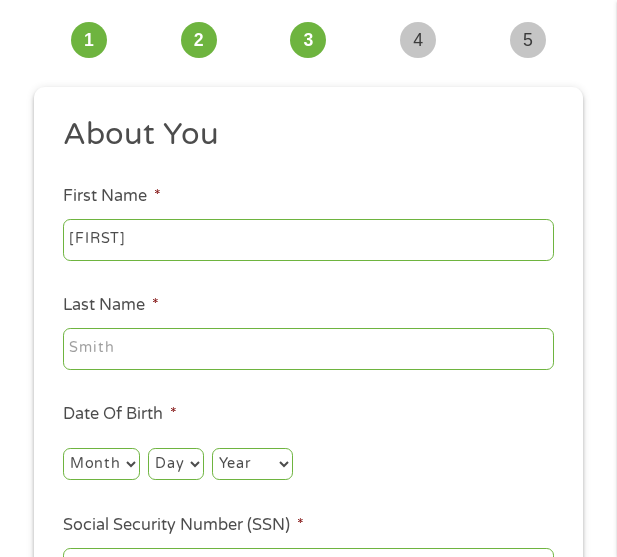 type on "MICHAEL" 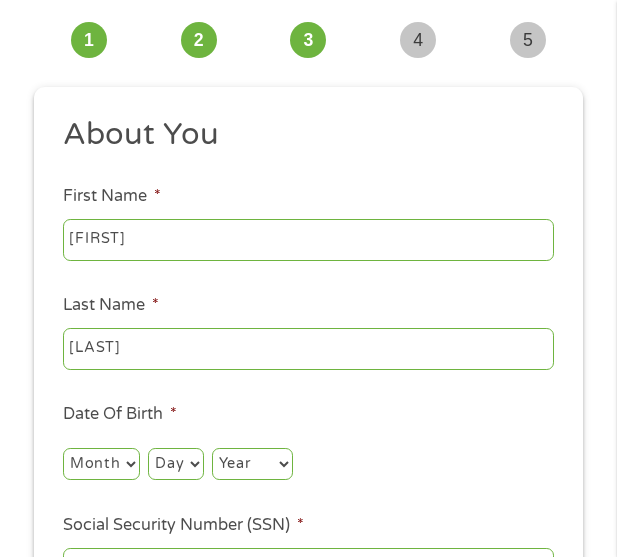 type on "WASHINGTON" 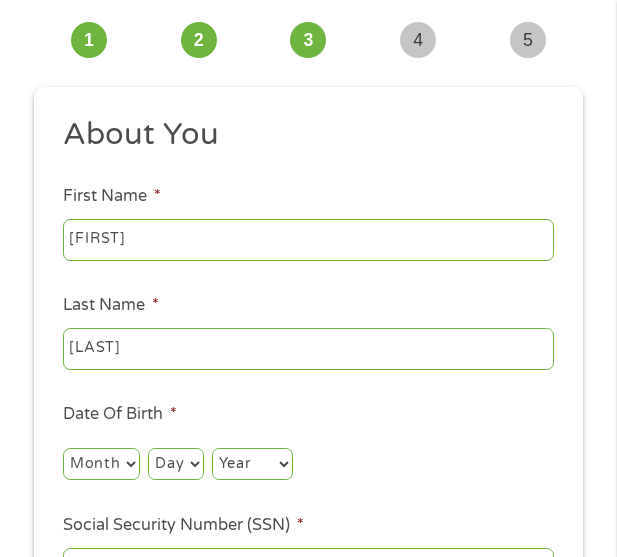 select on "10" 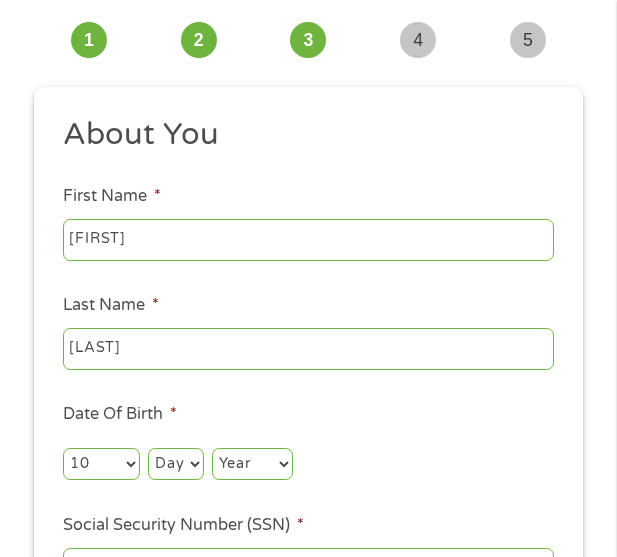 click on "Month 1 2 3 4 5 6 7 8 9 10 11 12" at bounding box center [101, 464] 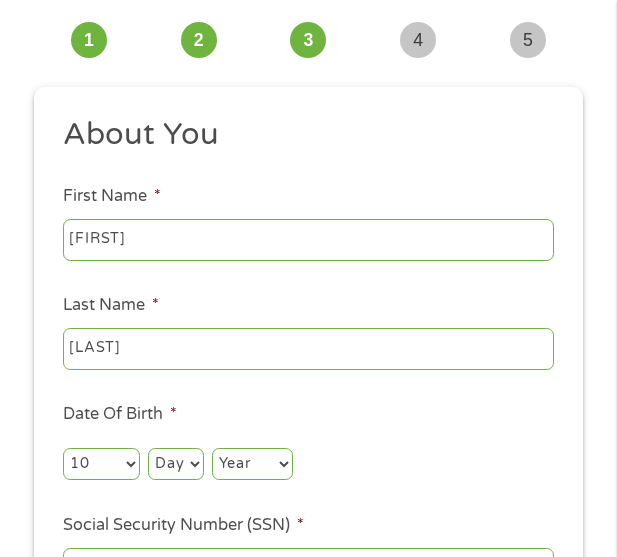 click on "Day 1 2 3 4 5 6 7 8 9 10 11 12 13 14 15 16 17 18 19 20 21 22 23 24 25 26 27 28 29 30 31" at bounding box center [175, 464] 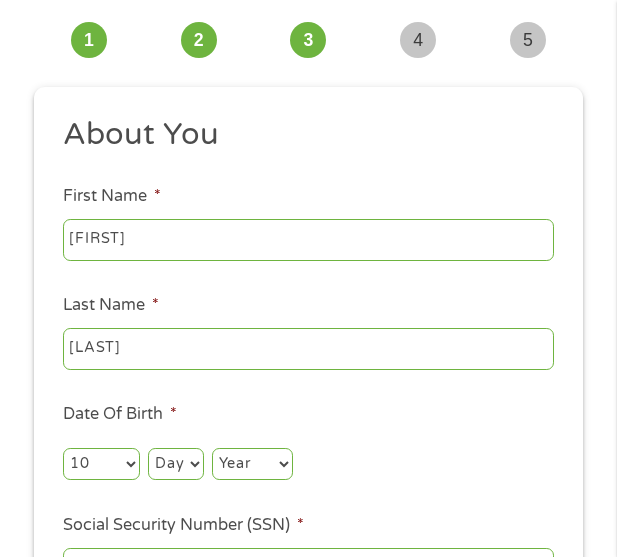 select on "7" 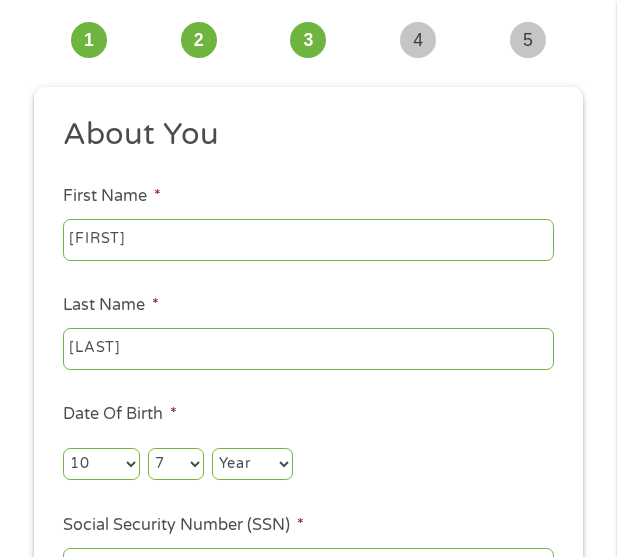click on "Day 1 2 3 4 5 6 7 8 9 10 11 12 13 14 15 16 17 18 19 20 21 22 23 24 25 26 27 28 29 30 31" at bounding box center [175, 464] 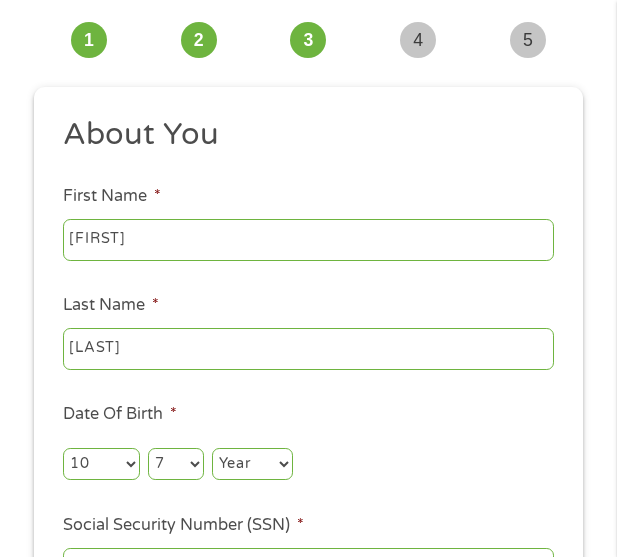 click on "Year 2007 2006 2005 2004 2003 2002 2001 2000 1999 1998 1997 1996 1995 1994 1993 1992 1991 1990 1989 1988 1987 1986 1985 1984 1983 1982 1981 1980 1979 1978 1977 1976 1975 1974 1973 1972 1971 1970 1969 1968 1967 1966 1965 1964 1963 1962 1961 1960 1959 1958 1957 1956 1955 1954 1953 1952 1951 1950 1949 1948 1947 1946 1945 1944 1943 1942 1941 1940 1939 1938 1937 1936 1935 1934 1933 1932 1931 1930 1929 1928 1927 1926 1925 1924 1923 1922 1921 1920" at bounding box center [252, 464] 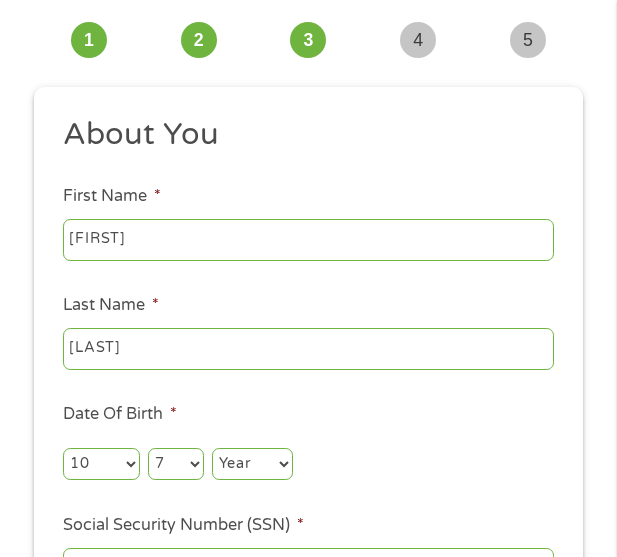 select on "1982" 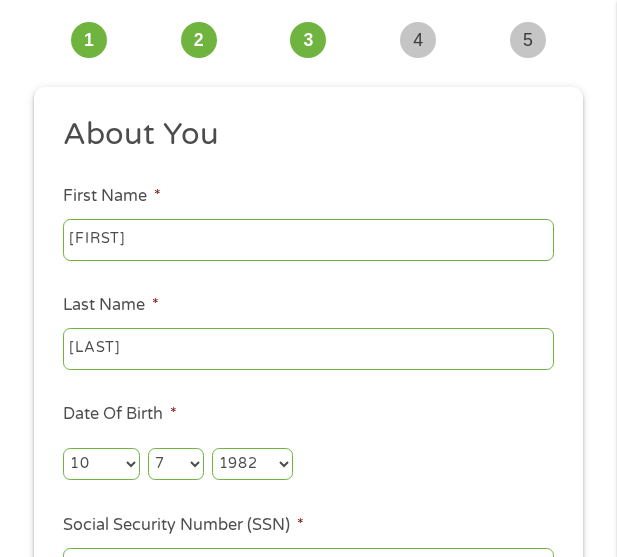 click on "Year 2007 2006 2005 2004 2003 2002 2001 2000 1999 1998 1997 1996 1995 1994 1993 1992 1991 1990 1989 1988 1987 1986 1985 1984 1983 1982 1981 1980 1979 1978 1977 1976 1975 1974 1973 1972 1971 1970 1969 1968 1967 1966 1965 1964 1963 1962 1961 1960 1959 1958 1957 1956 1955 1954 1953 1952 1951 1950 1949 1948 1947 1946 1945 1944 1943 1942 1941 1940 1939 1938 1937 1936 1935 1934 1933 1932 1931 1930 1929 1928 1927 1926 1925 1924 1923 1922 1921 1920" at bounding box center [252, 464] 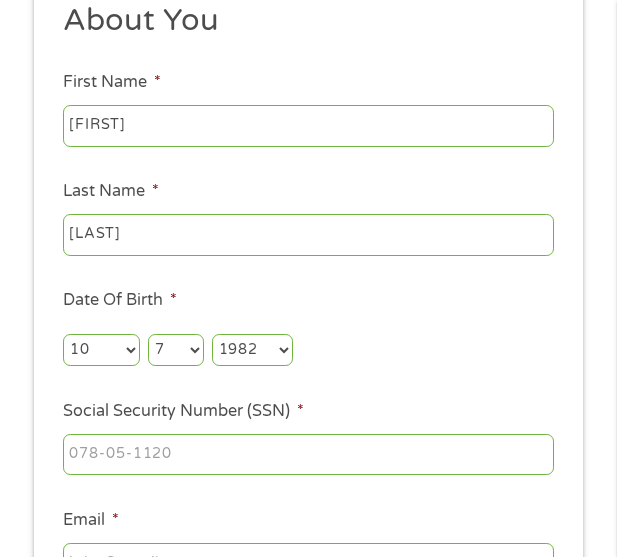 scroll, scrollTop: 315, scrollLeft: 0, axis: vertical 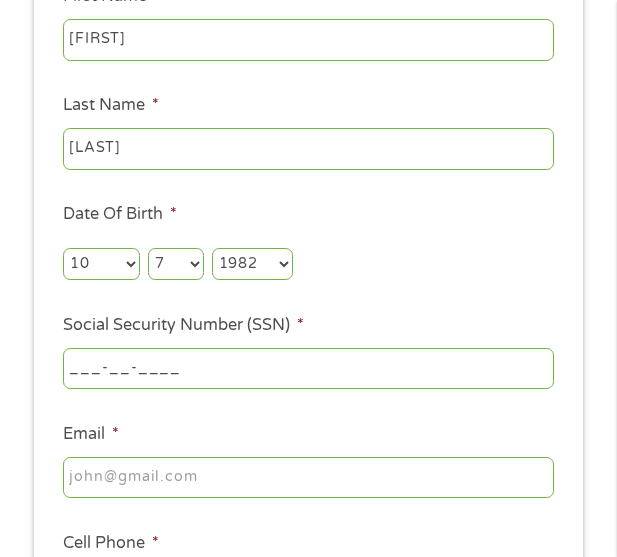 click on "___-__-____" at bounding box center [308, 369] 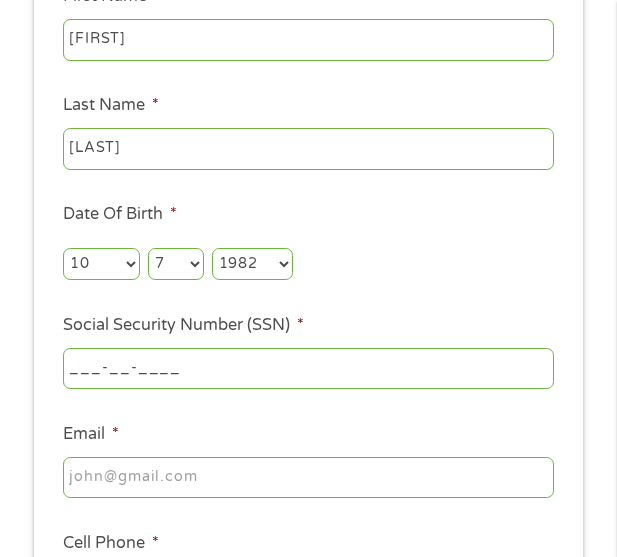 click on "___-__-____" at bounding box center (308, 369) 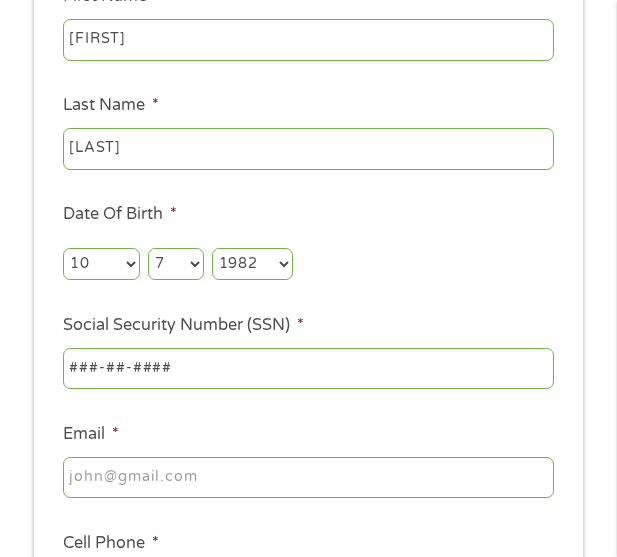 type on "590-62-9705" 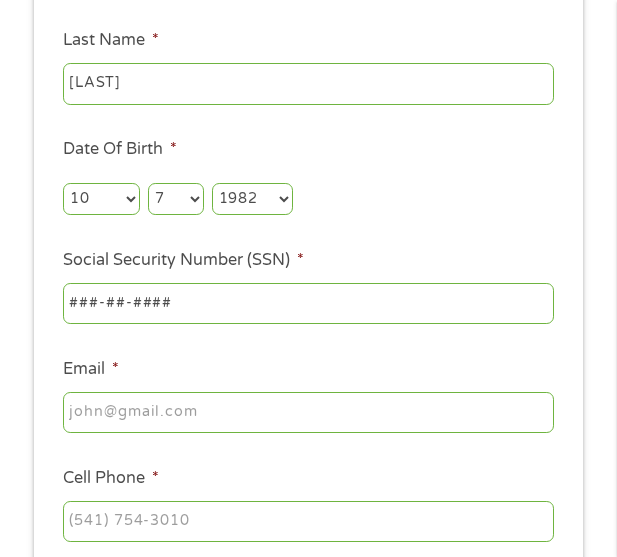 scroll, scrollTop: 415, scrollLeft: 0, axis: vertical 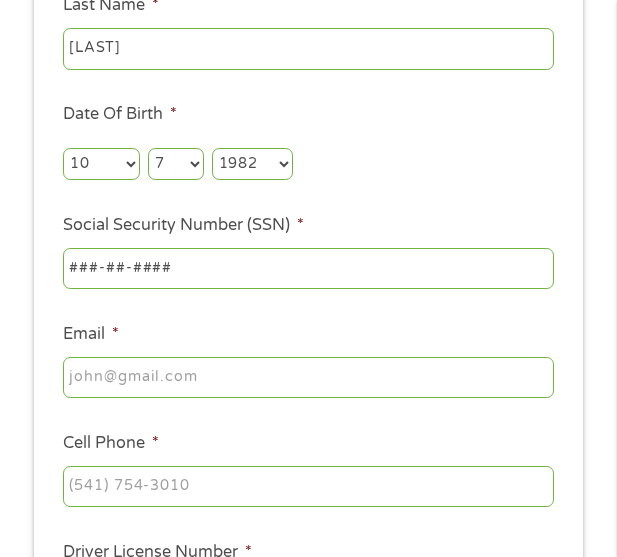 click on "Email *" at bounding box center (308, 378) 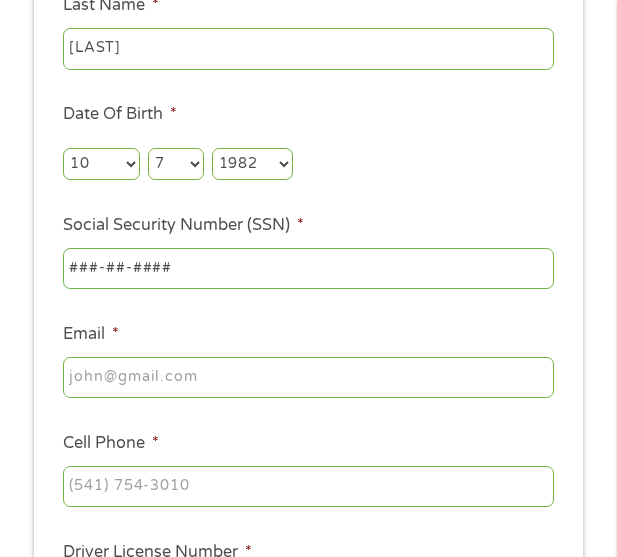 type on "C" 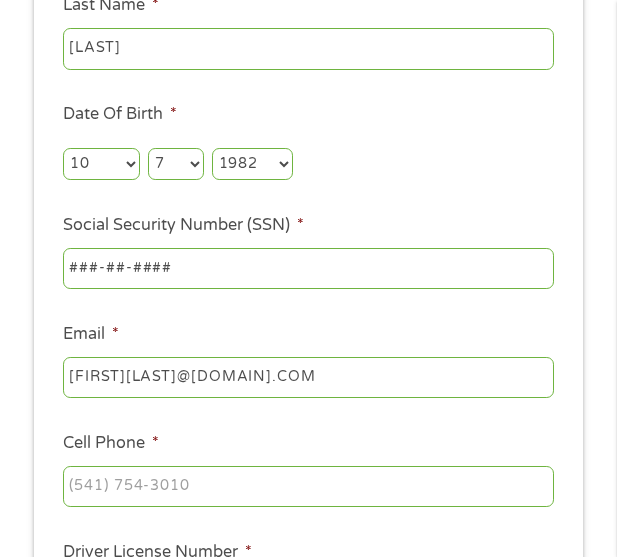 type on "MICHAELWASHINGTON42@GMAIL.COM" 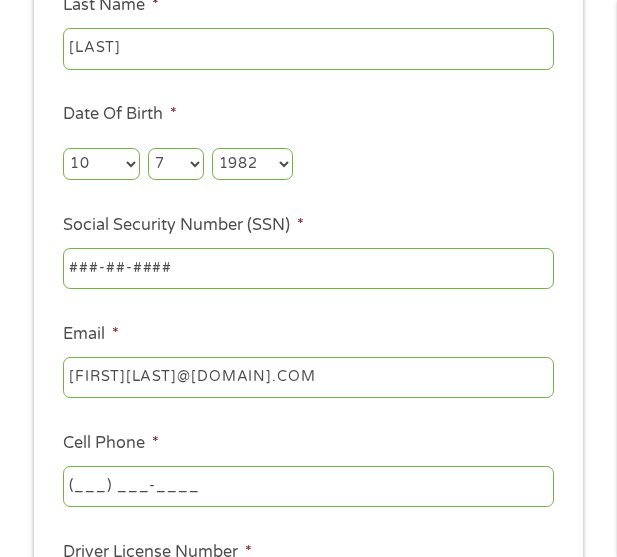 click on "(___) ___-____" at bounding box center [308, 487] 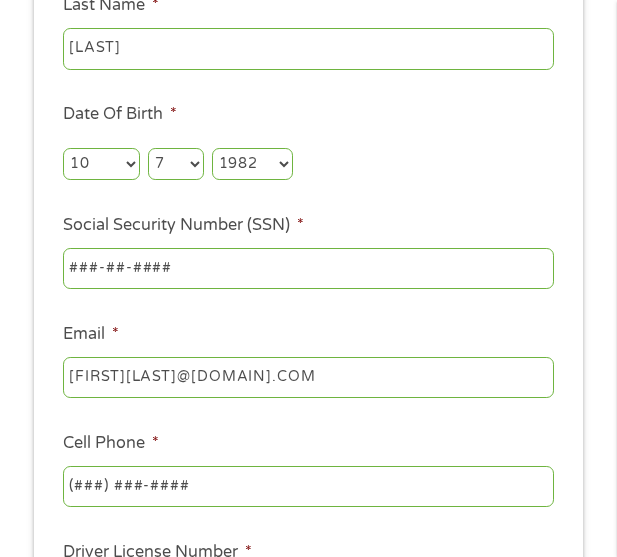 type on "(386) 462-5391" 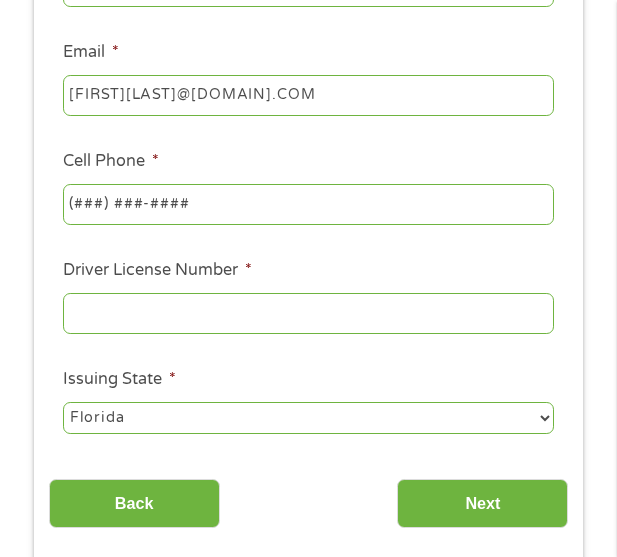 scroll, scrollTop: 715, scrollLeft: 0, axis: vertical 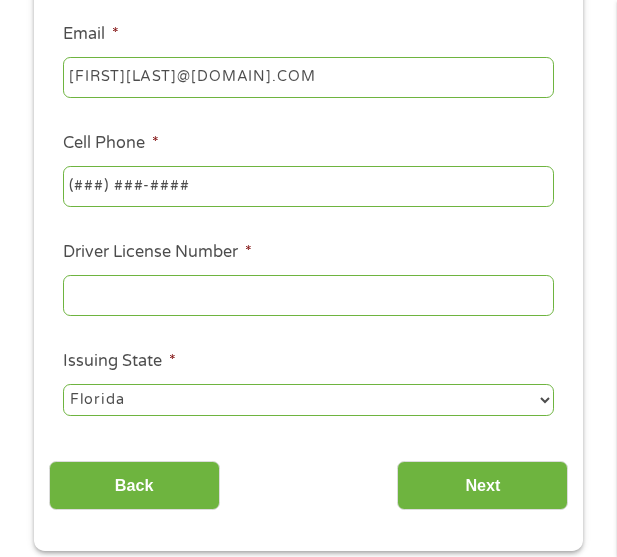 click on "Driver License Number *" at bounding box center (308, 296) 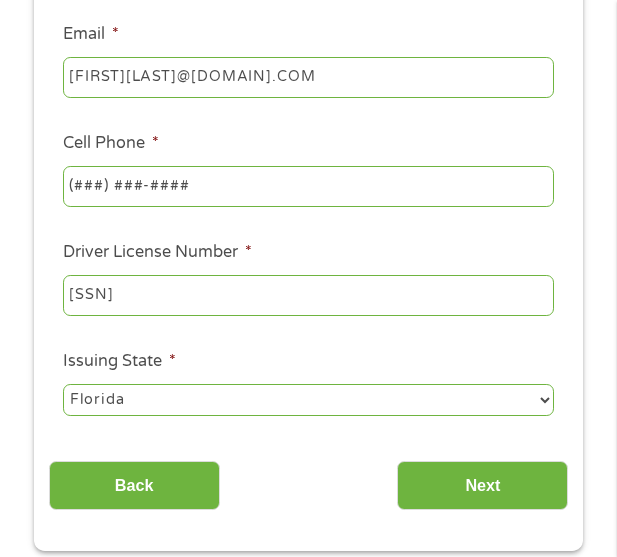 scroll, scrollTop: 815, scrollLeft: 0, axis: vertical 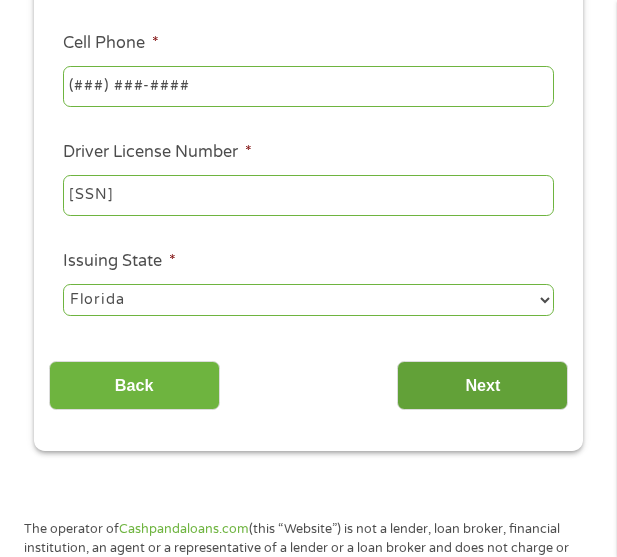 type on "S530460683630" 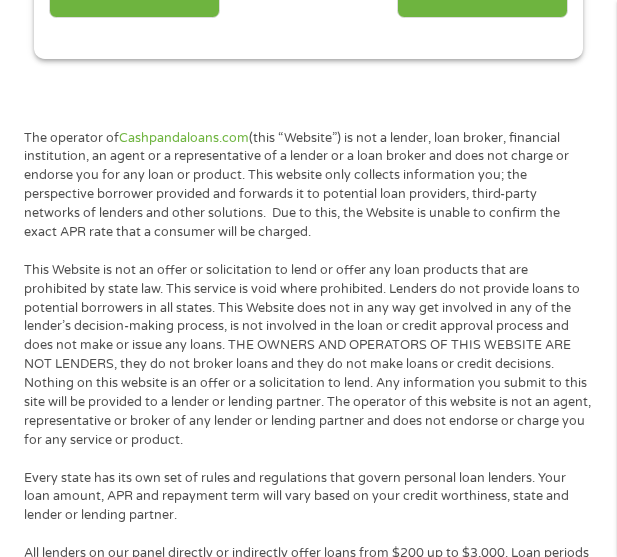 scroll, scrollTop: 8, scrollLeft: 8, axis: both 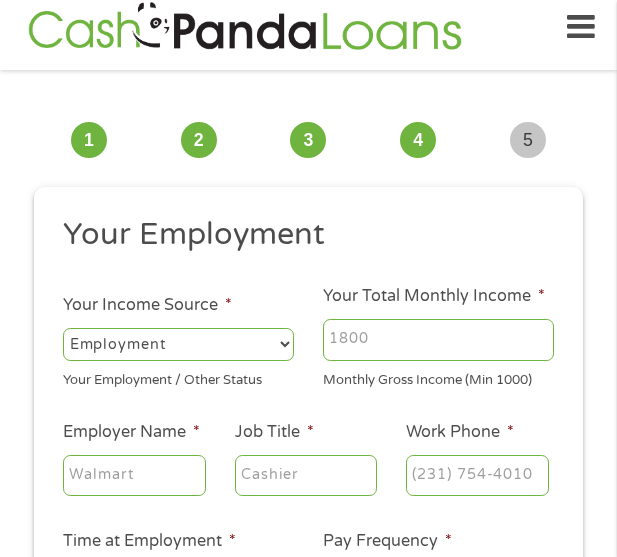 click on "Your Total Monthly Income *" at bounding box center [438, 340] 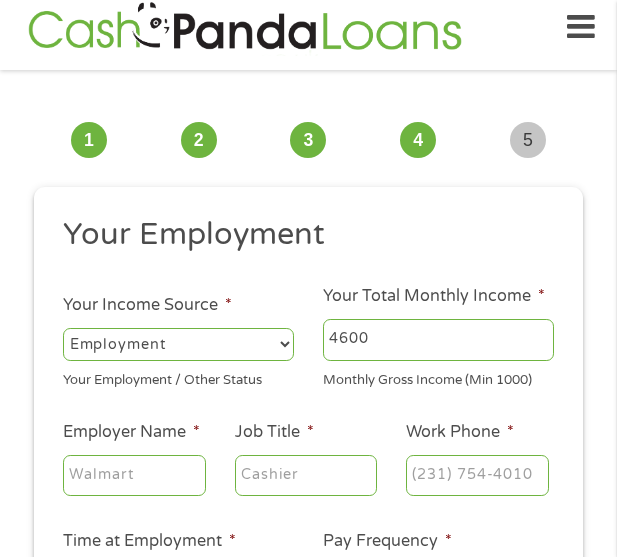 type on "4600" 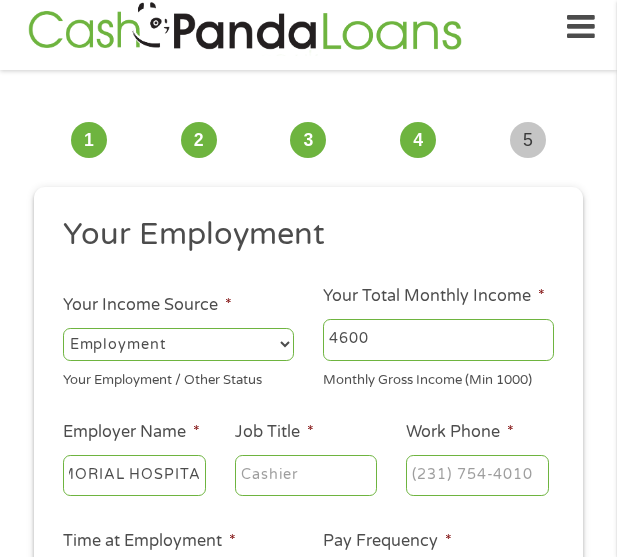 scroll, scrollTop: 0, scrollLeft: 47, axis: horizontal 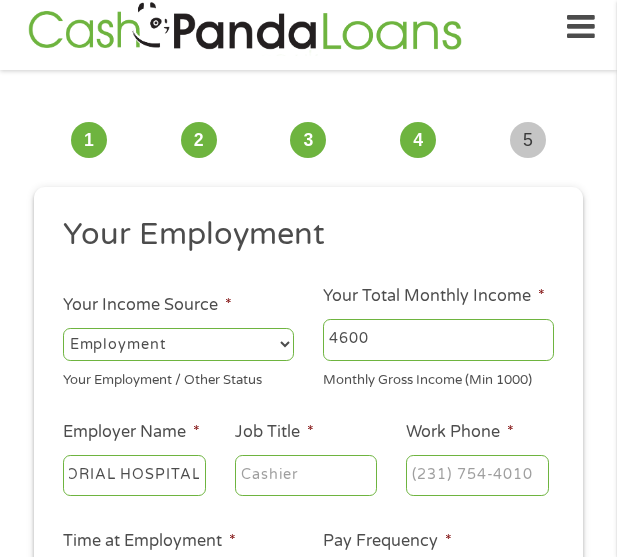 type on "MEMORIAL HOSPITAL" 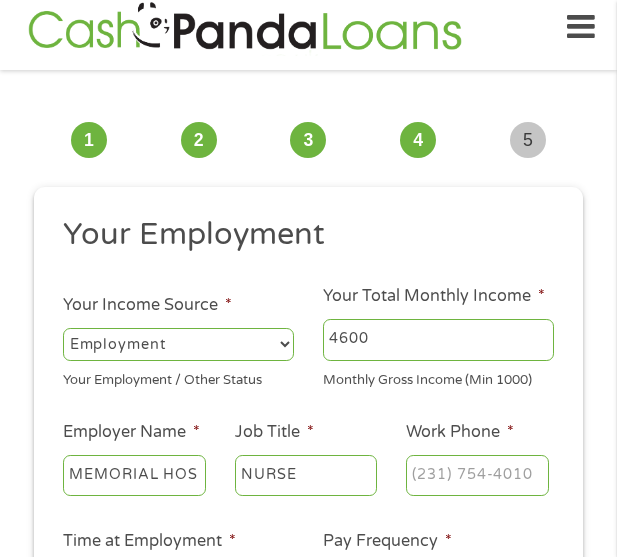 type on "NURSE" 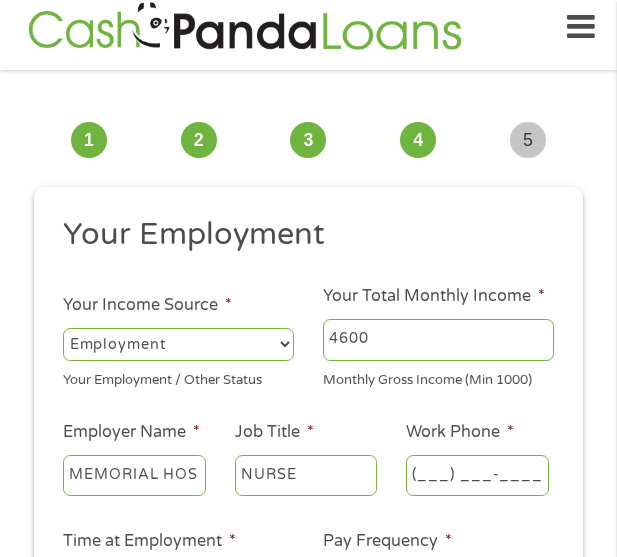 click on "(___) ___-____" at bounding box center [477, 476] 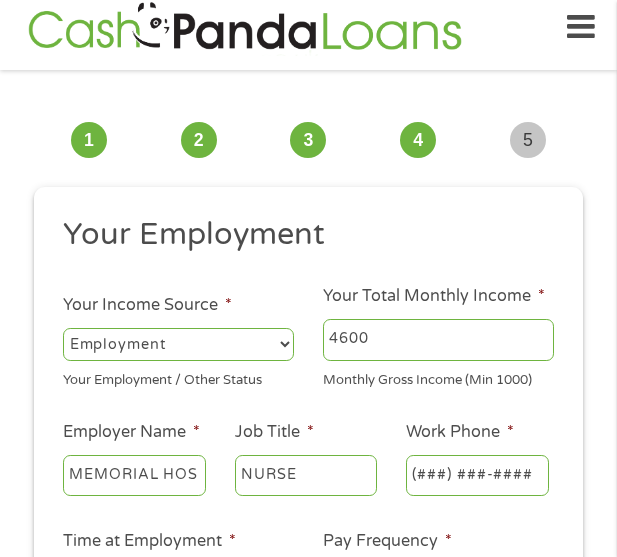 type on "(941) 917-9000" 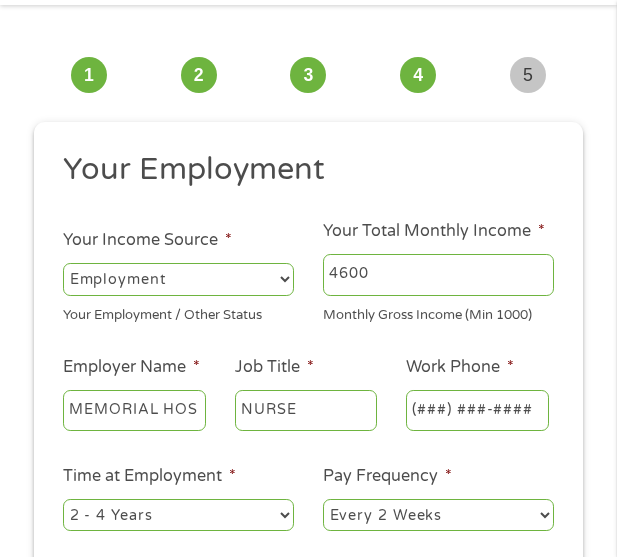 scroll, scrollTop: 115, scrollLeft: 0, axis: vertical 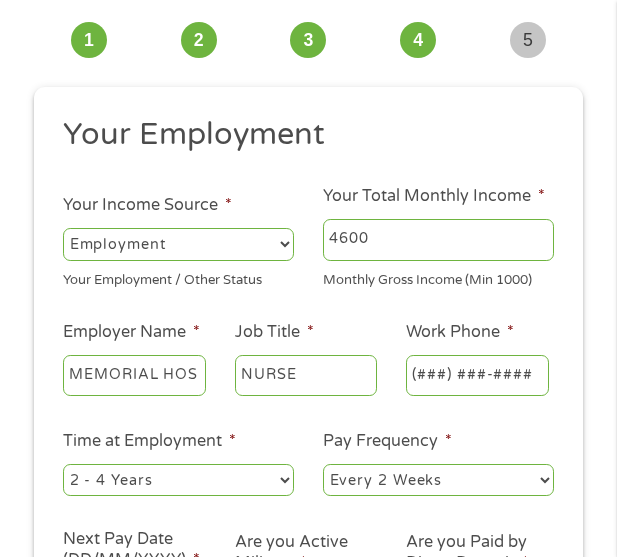 click on "--- Choose one --- 1 Year or less 1 - 2 Years 2 - 4 Years Over 4 Years" at bounding box center (178, 480) 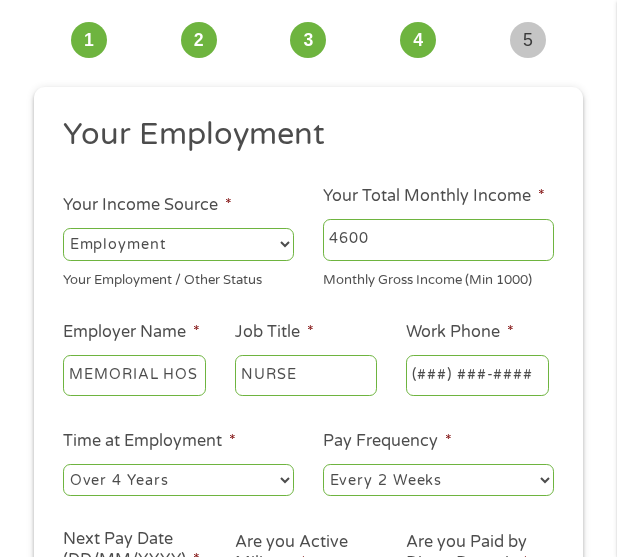 click on "--- Choose one --- 1 Year or less 1 - 2 Years 2 - 4 Years Over 4 Years" at bounding box center [178, 480] 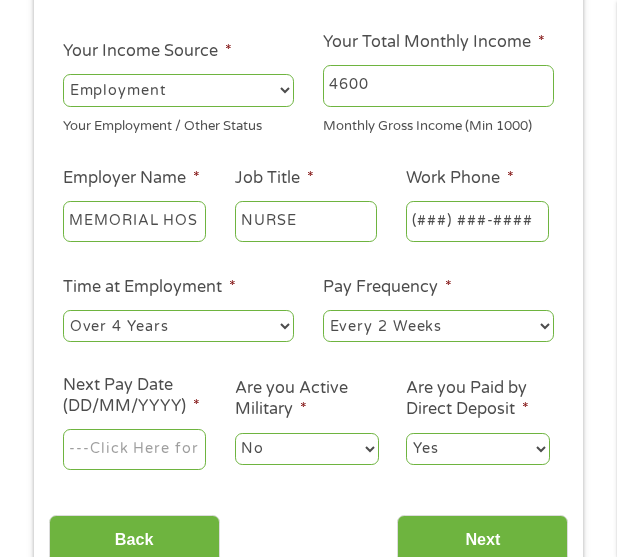 scroll, scrollTop: 315, scrollLeft: 0, axis: vertical 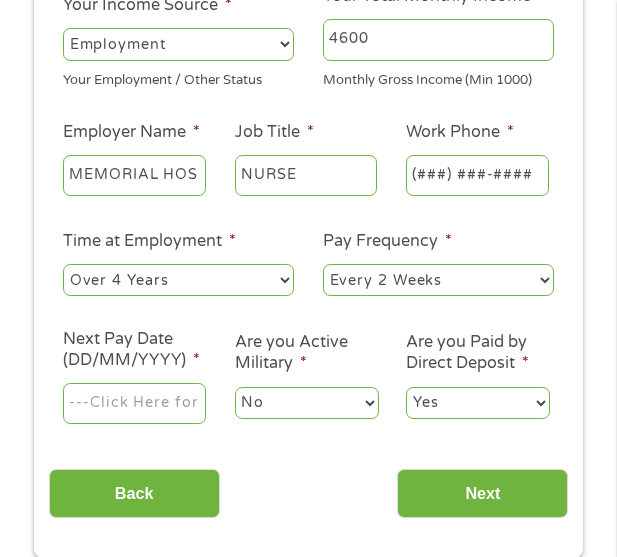click on "Next Pay Date (DD/MM/YYYY) *" at bounding box center (134, 404) 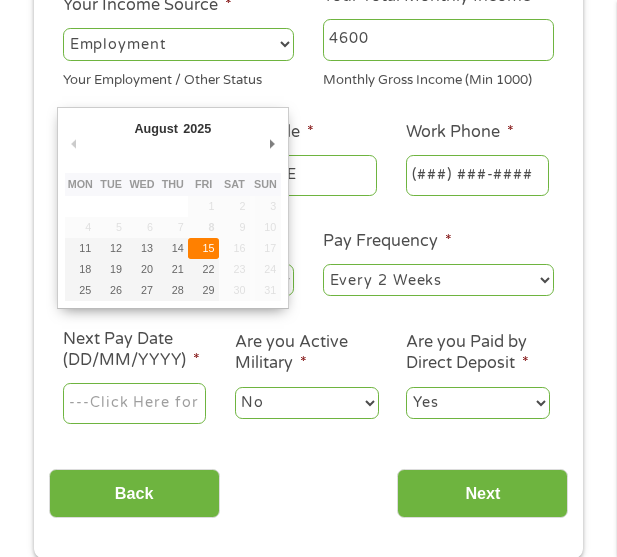 type on "15/08/2025" 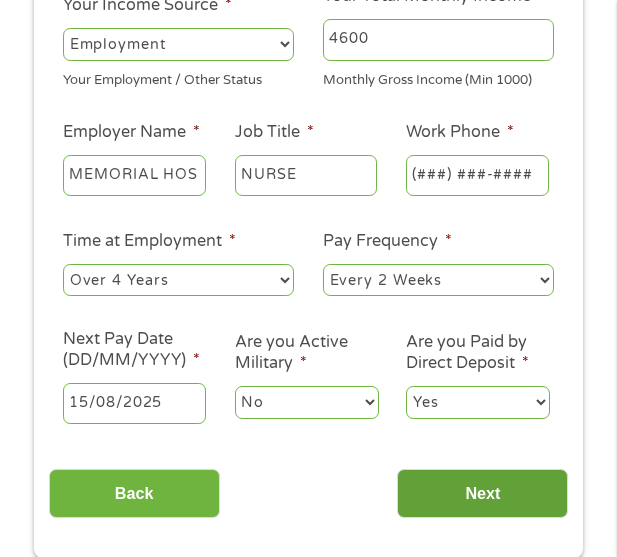 click on "Next" at bounding box center [482, 493] 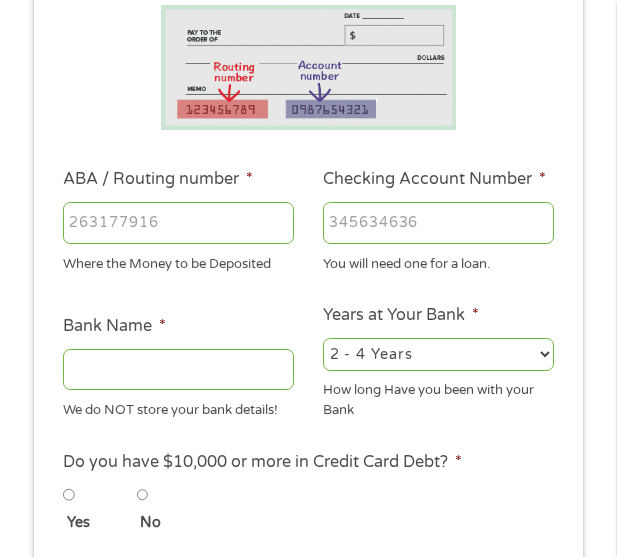 scroll, scrollTop: 8, scrollLeft: 8, axis: both 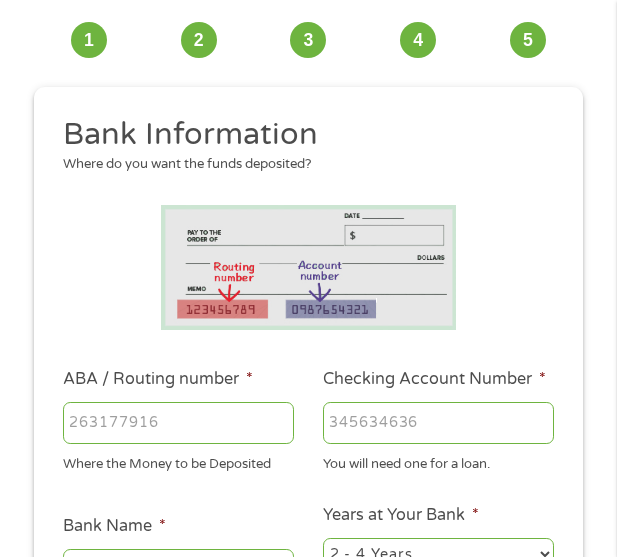 click on "ABA / Routing number *" at bounding box center (178, 423) 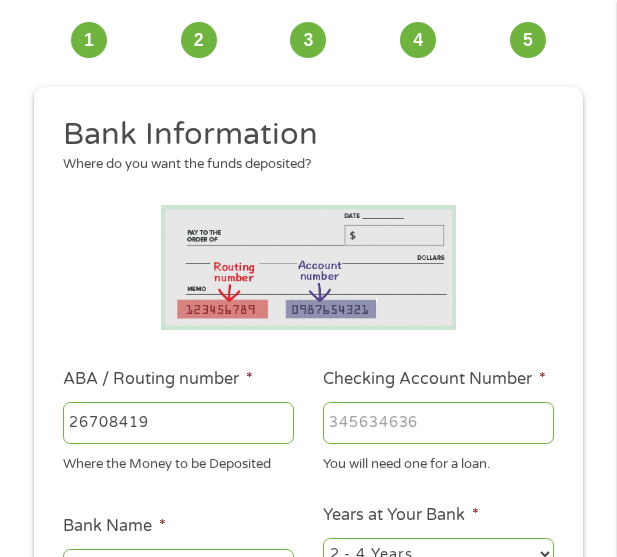 type on "267084199" 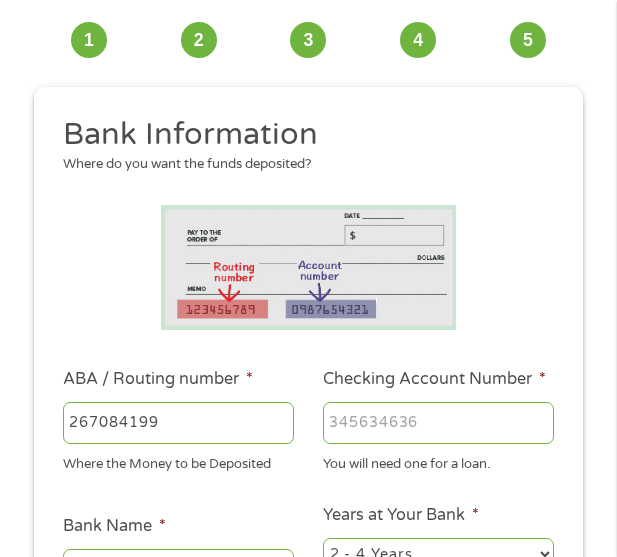type on "PNC BANK NA" 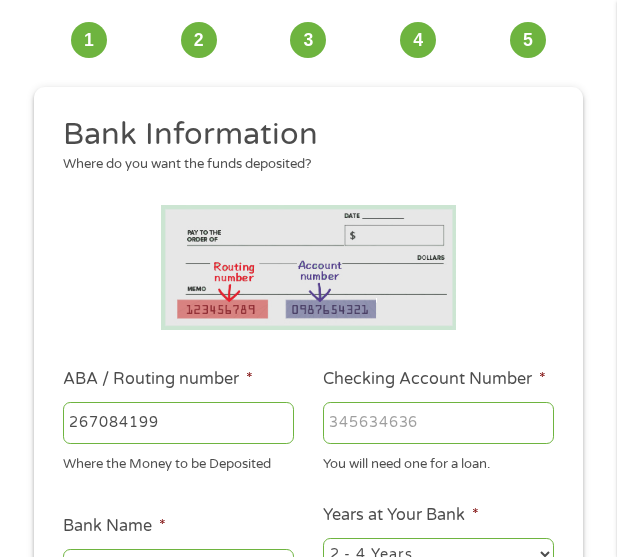 scroll, scrollTop: 215, scrollLeft: 0, axis: vertical 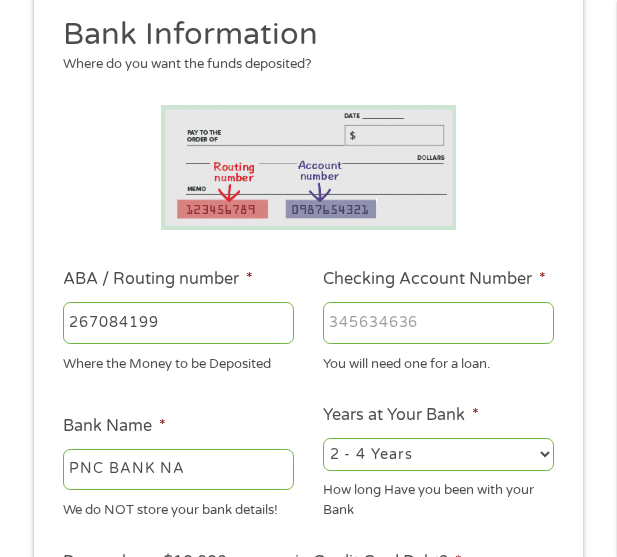 type on "267084199" 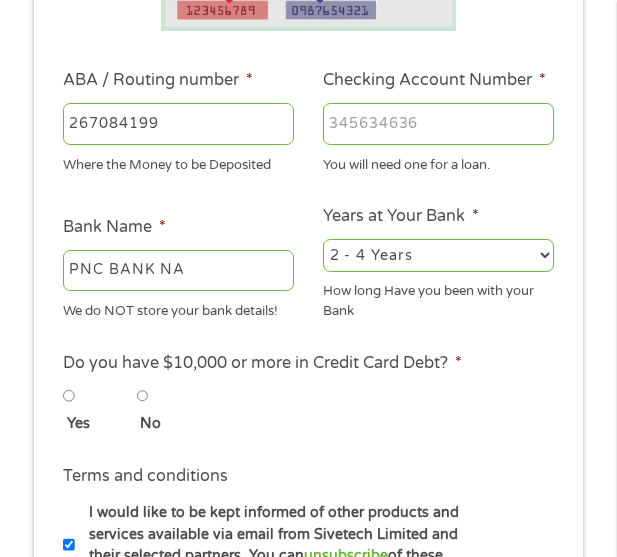scroll, scrollTop: 415, scrollLeft: 0, axis: vertical 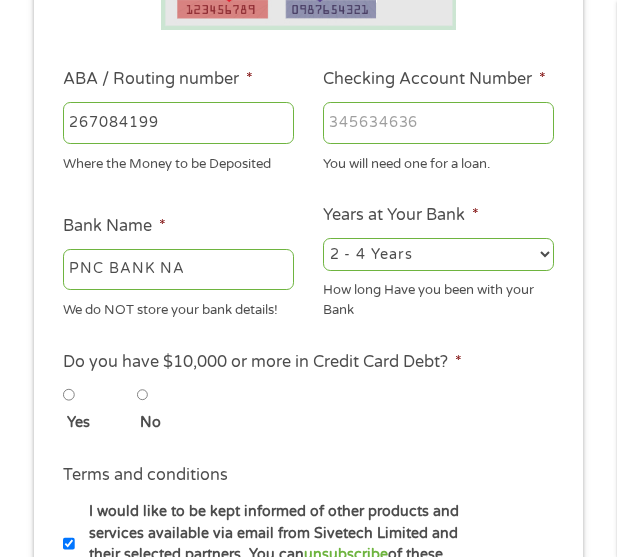 type on "008188349927" 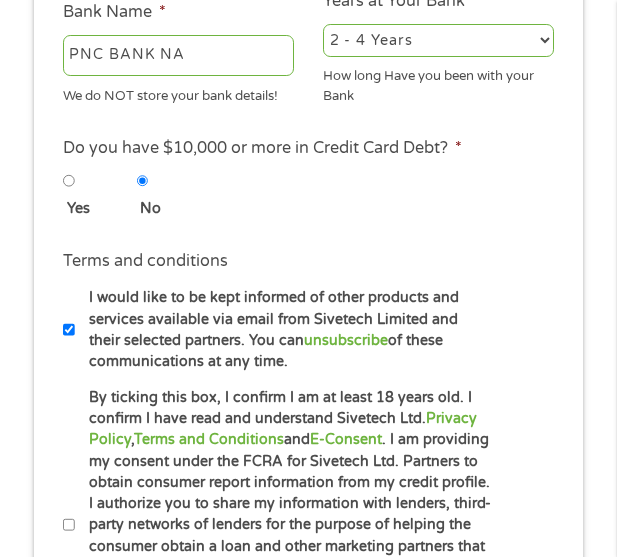 scroll, scrollTop: 715, scrollLeft: 0, axis: vertical 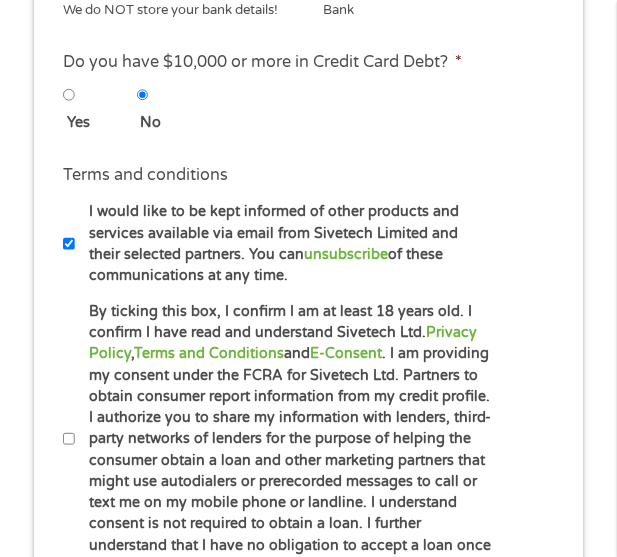 click on "By ticking this box, I confirm I am at least 18 years old. I confirm I have read and understand Sivetech Ltd.  Privacy Policy ,  Terms and Conditions  and  E-Consent . I am providing my consent under the FCRA for Sivetech Ltd. Partners to obtain consumer report information from my credit profile. I authorize you to share my information with lenders, third-party networks of lenders for the purpose of helping the consumer obtain a loan and other marketing partners that might use autodialers or prerecorded messages to call or text me on my mobile phone or landline. I understand consent is not required to obtain a loan. I further understand that I have no obligation to accept a loan once I am connected with an available lender." at bounding box center (283, 439) 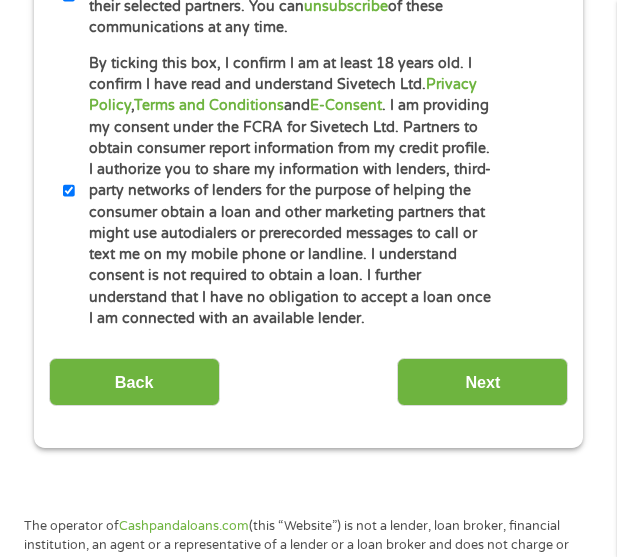 scroll, scrollTop: 1015, scrollLeft: 0, axis: vertical 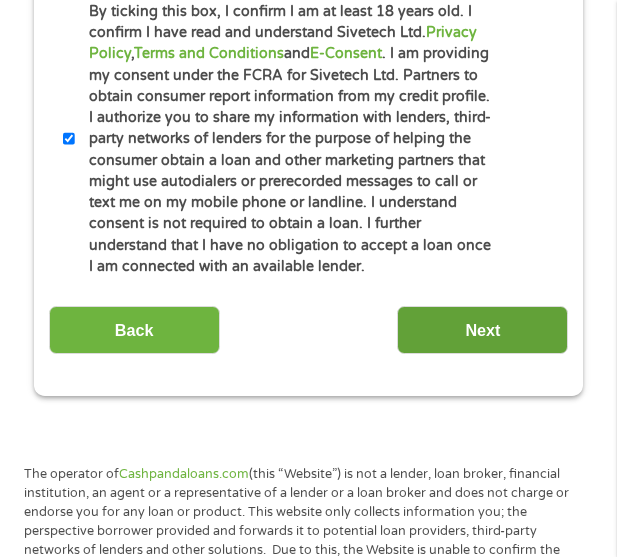 click on "Next" at bounding box center (482, 330) 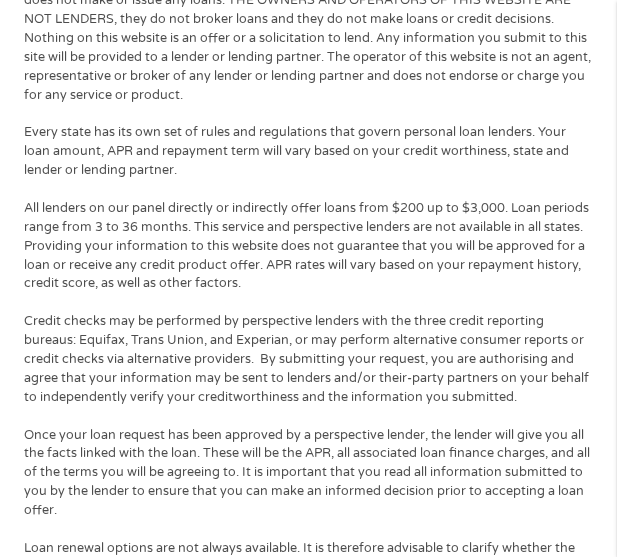 scroll, scrollTop: 8, scrollLeft: 8, axis: both 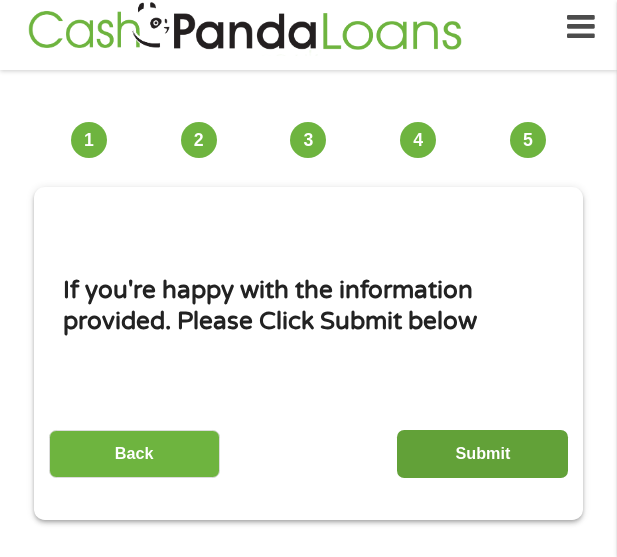 click on "Submit" at bounding box center (482, 454) 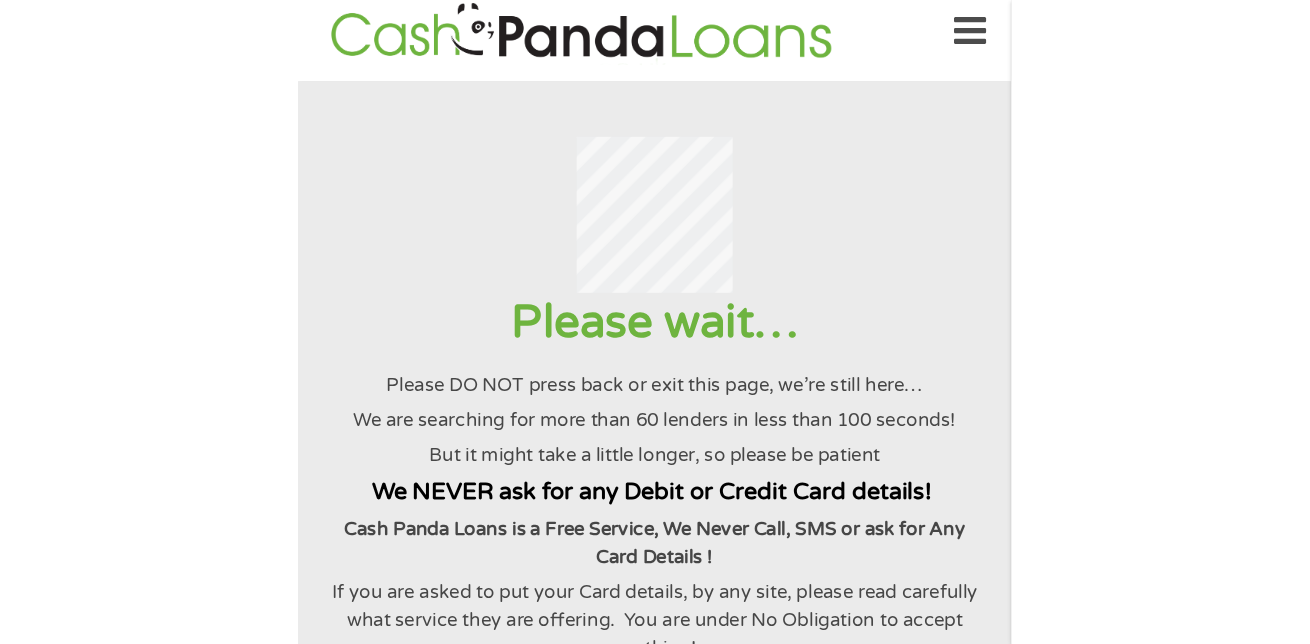 scroll, scrollTop: 0, scrollLeft: 0, axis: both 